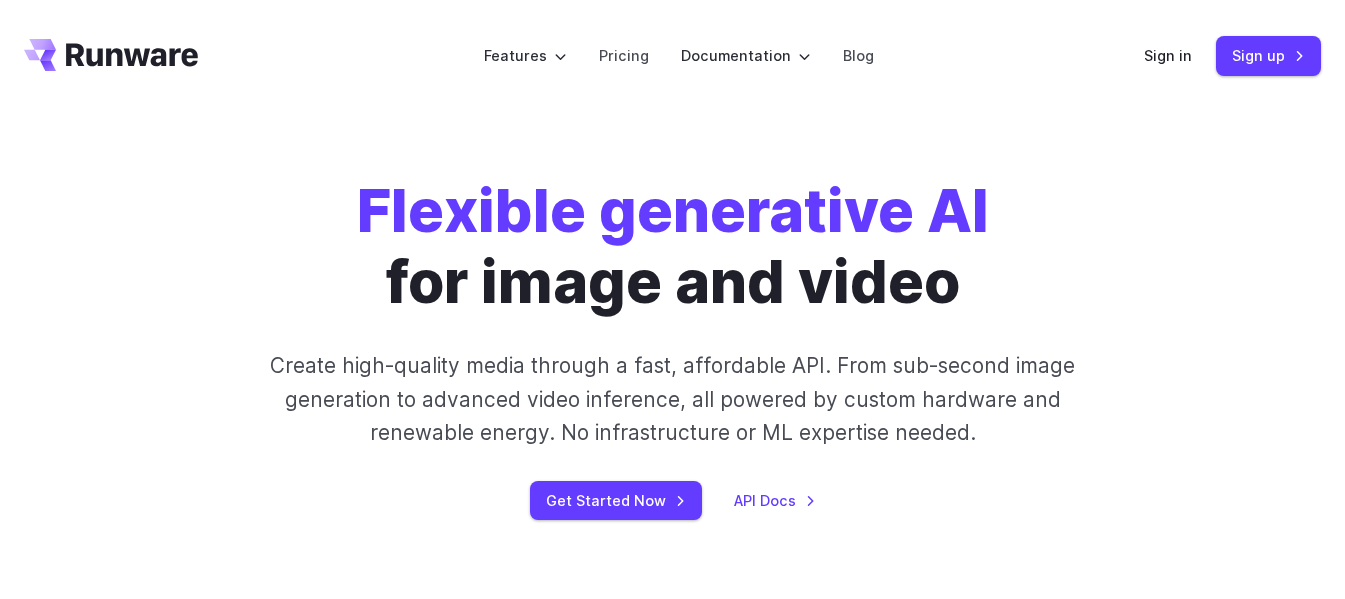 scroll, scrollTop: 0, scrollLeft: 0, axis: both 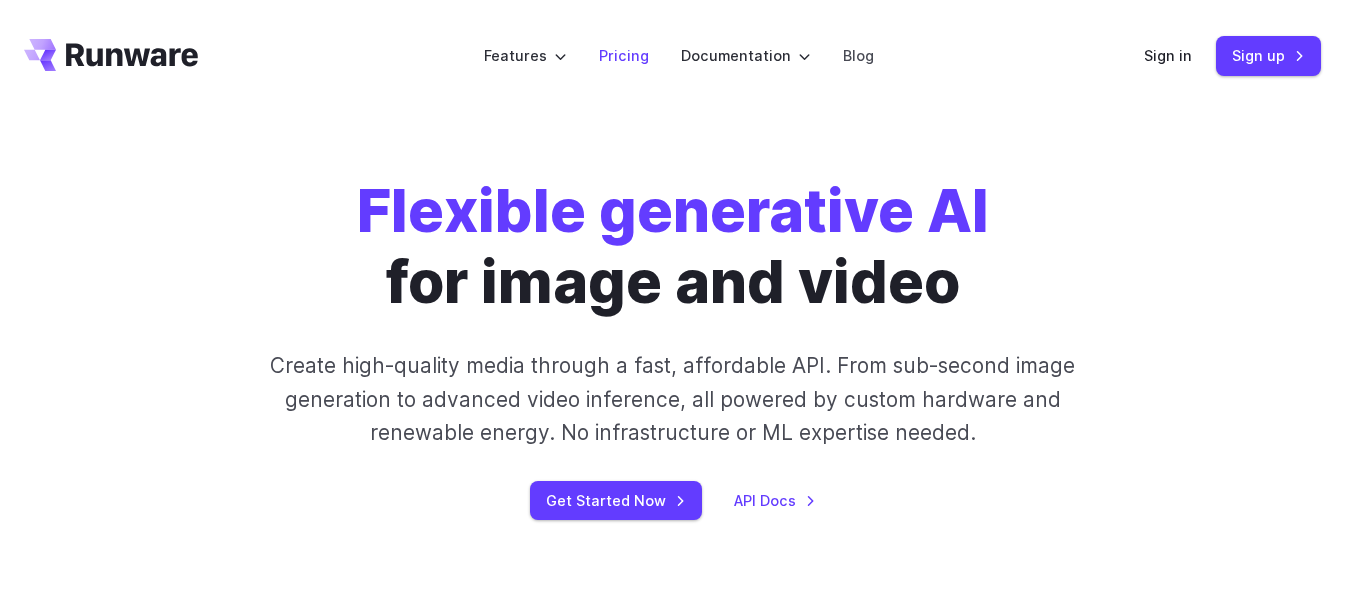 click on "Pricing" at bounding box center [624, 55] 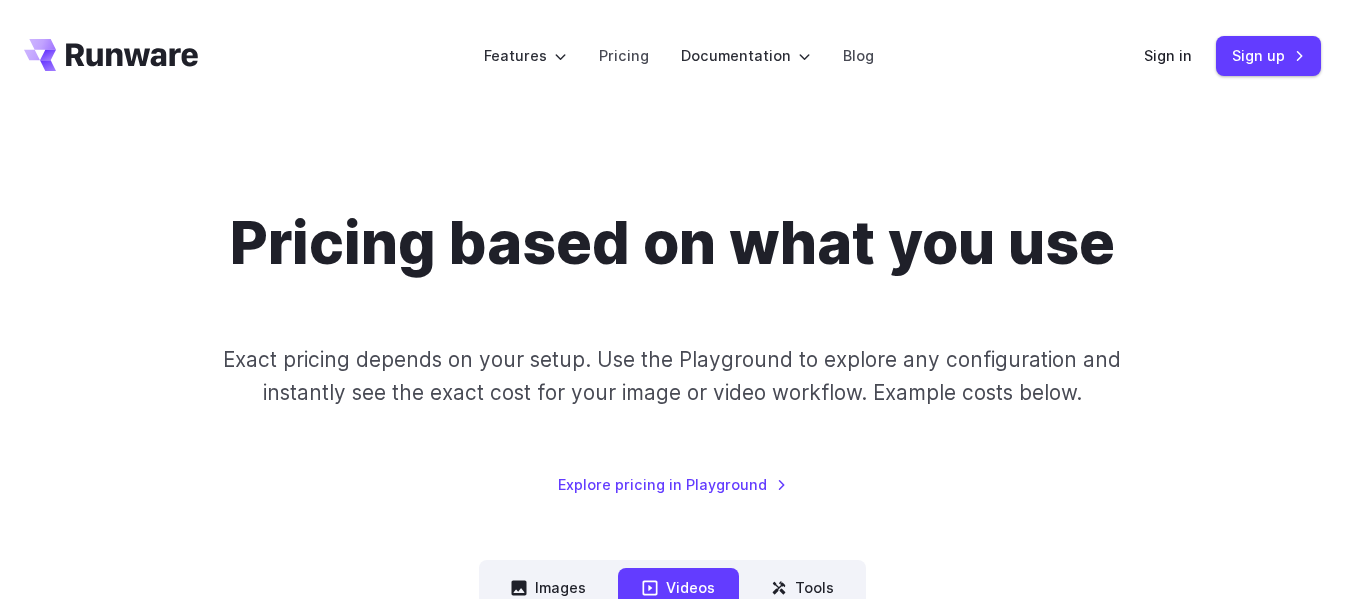 scroll, scrollTop: 0, scrollLeft: 0, axis: both 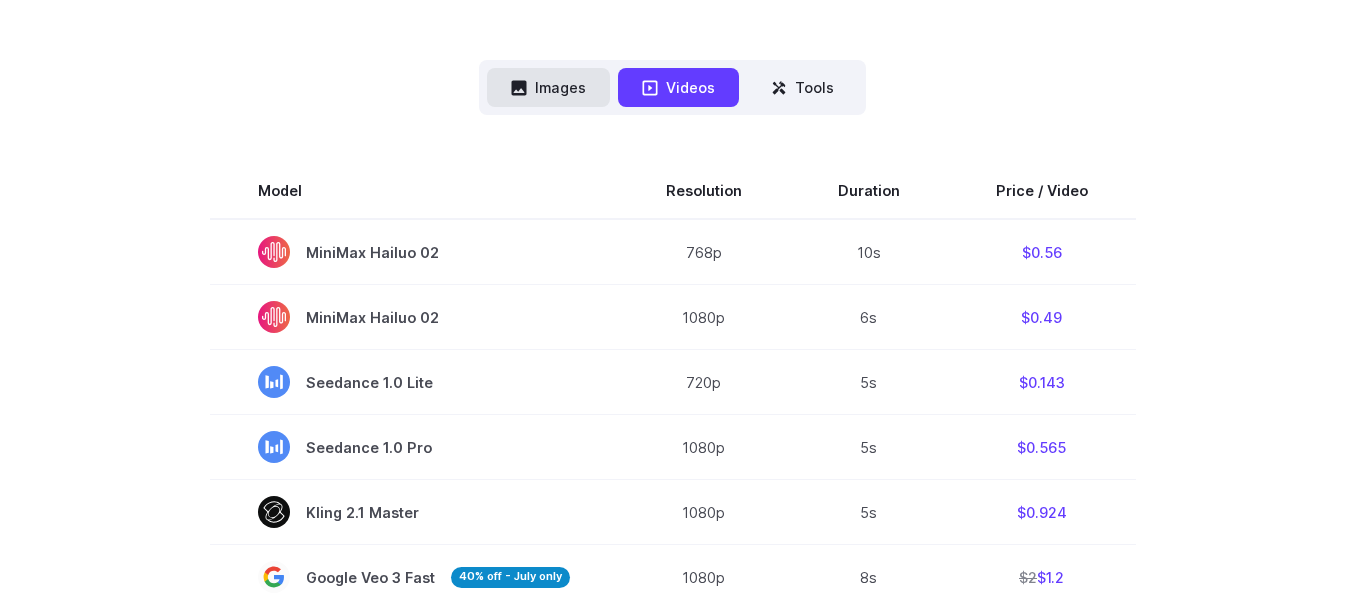 click on "Images" at bounding box center [548, 87] 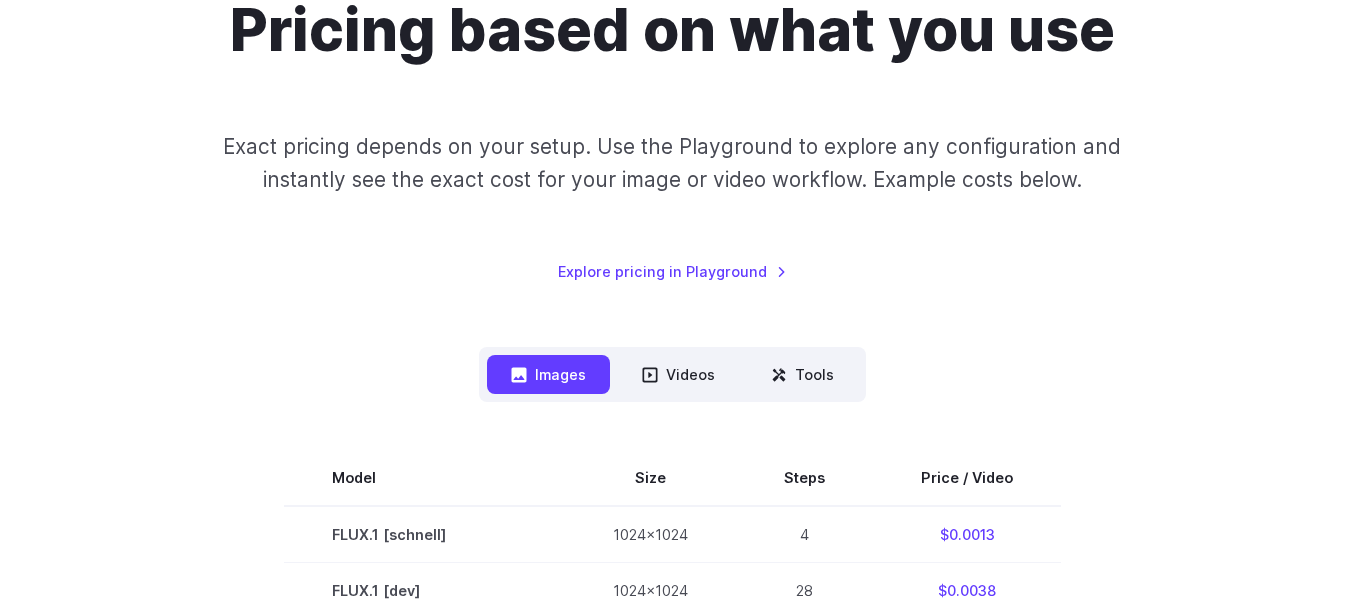 scroll, scrollTop: 0, scrollLeft: 0, axis: both 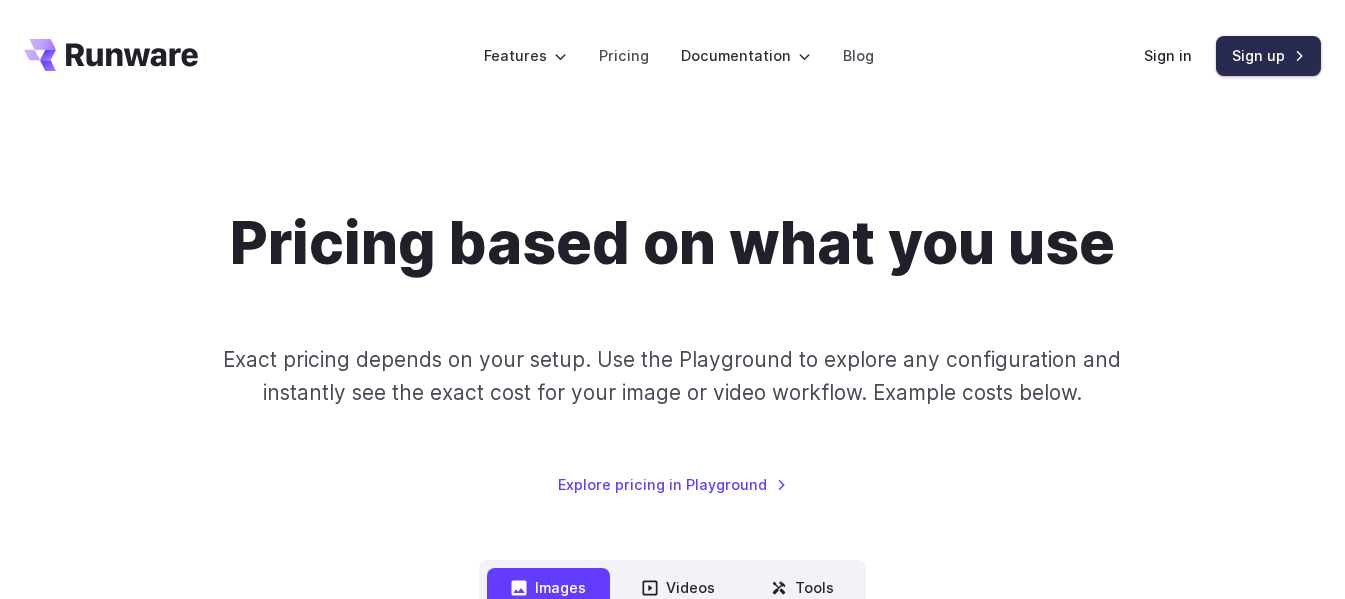 click on "Sign up" at bounding box center (1268, 55) 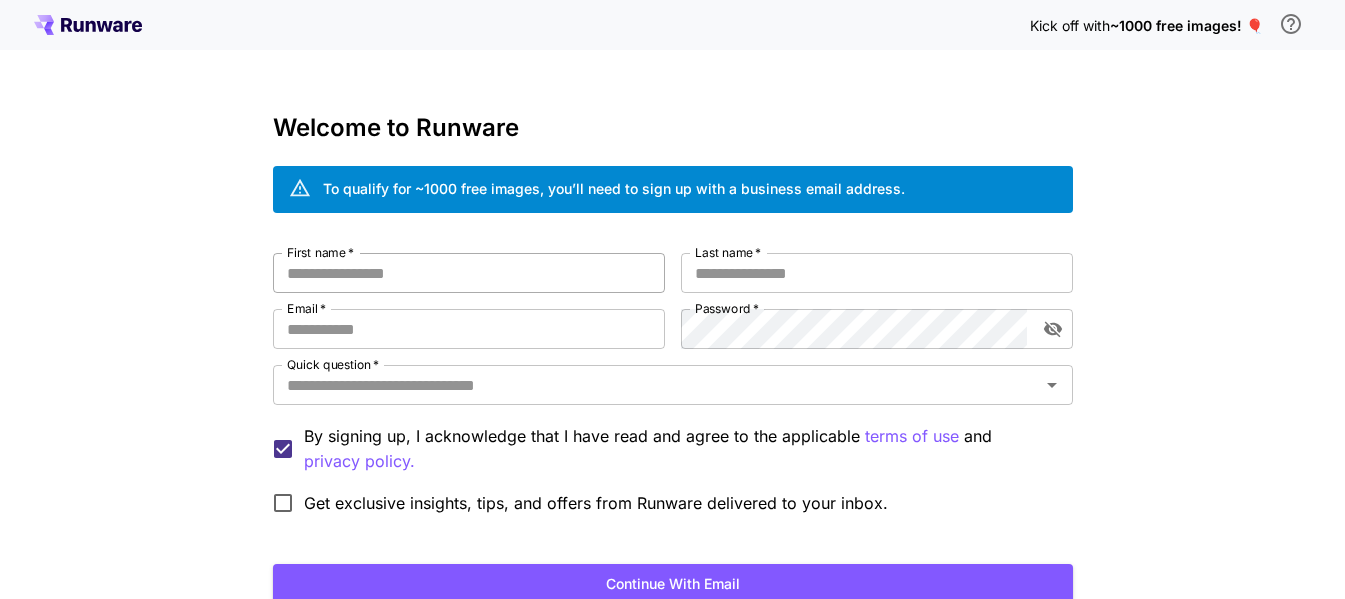 scroll, scrollTop: 0, scrollLeft: 0, axis: both 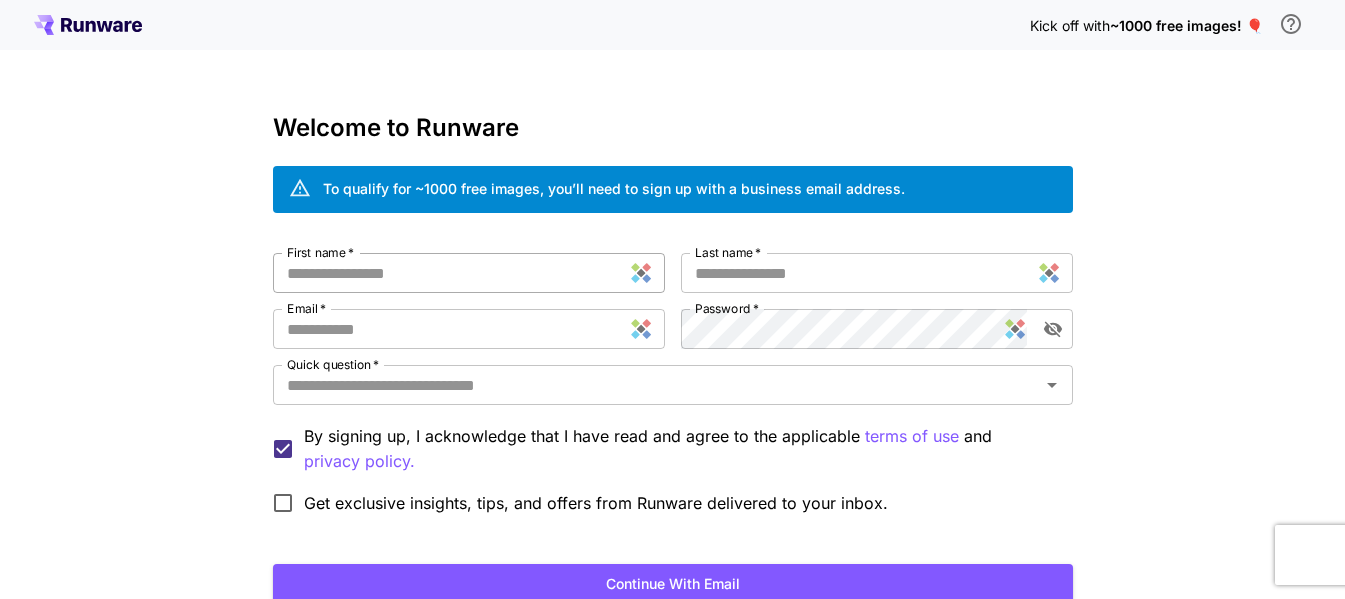 click on "First name   *" at bounding box center (469, 273) 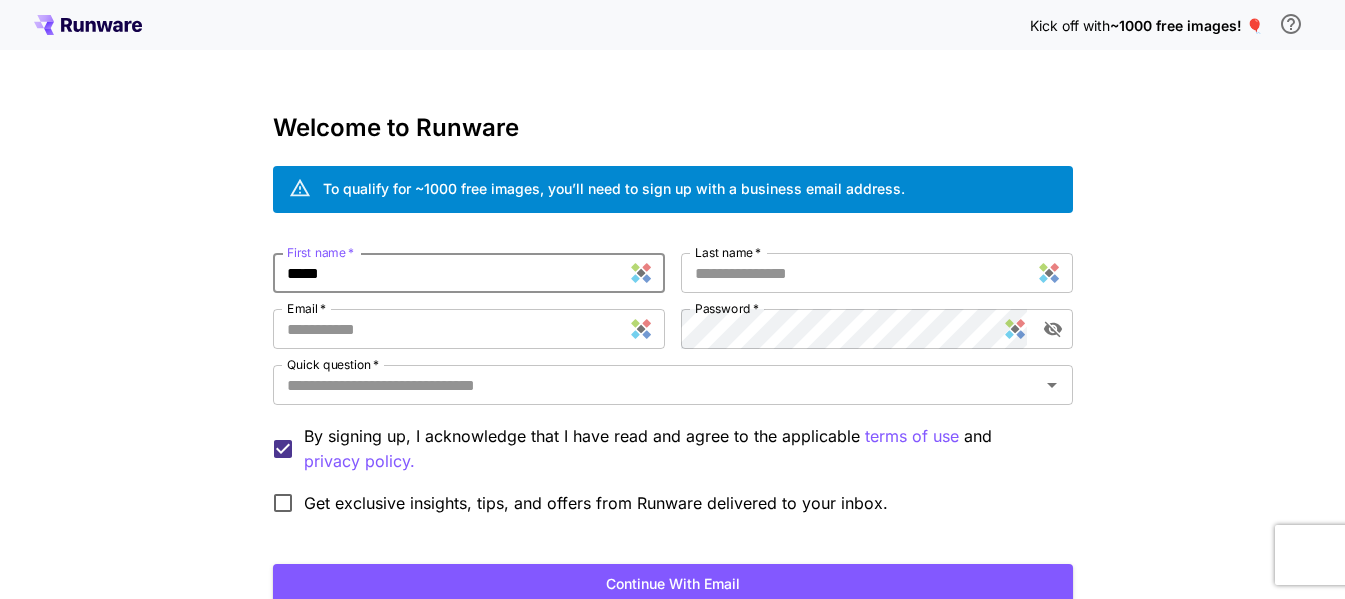type on "*****" 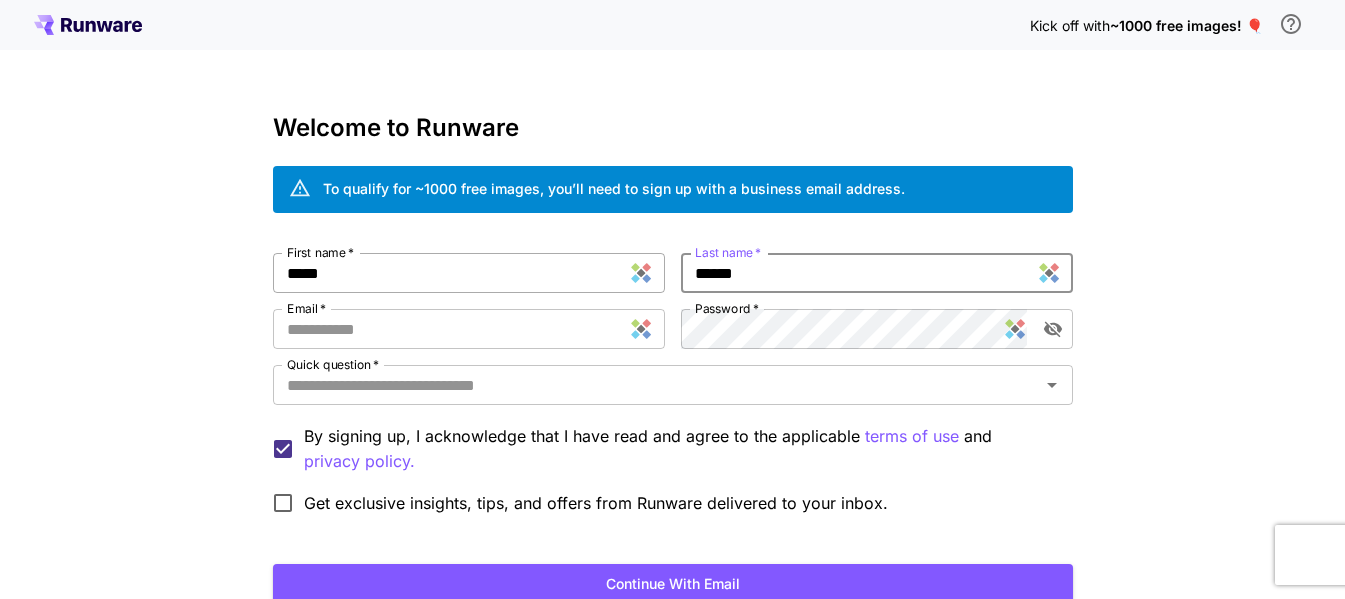 type on "******" 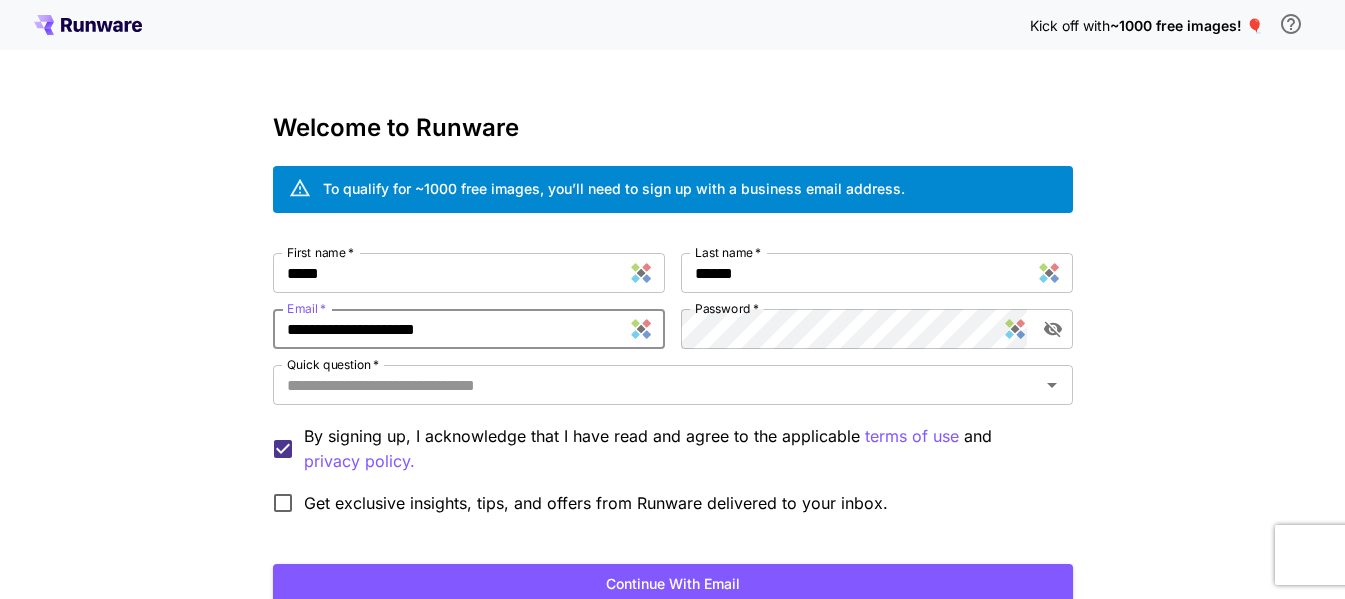 drag, startPoint x: 335, startPoint y: 337, endPoint x: 261, endPoint y: 336, distance: 74.00676 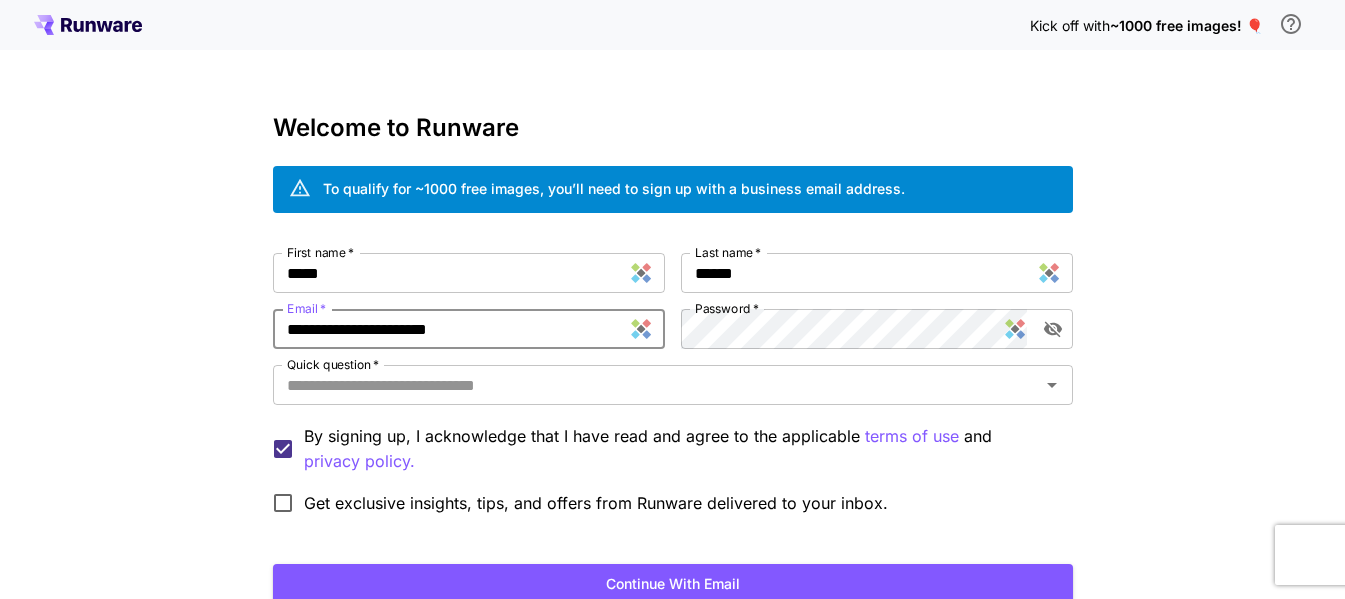 type on "**********" 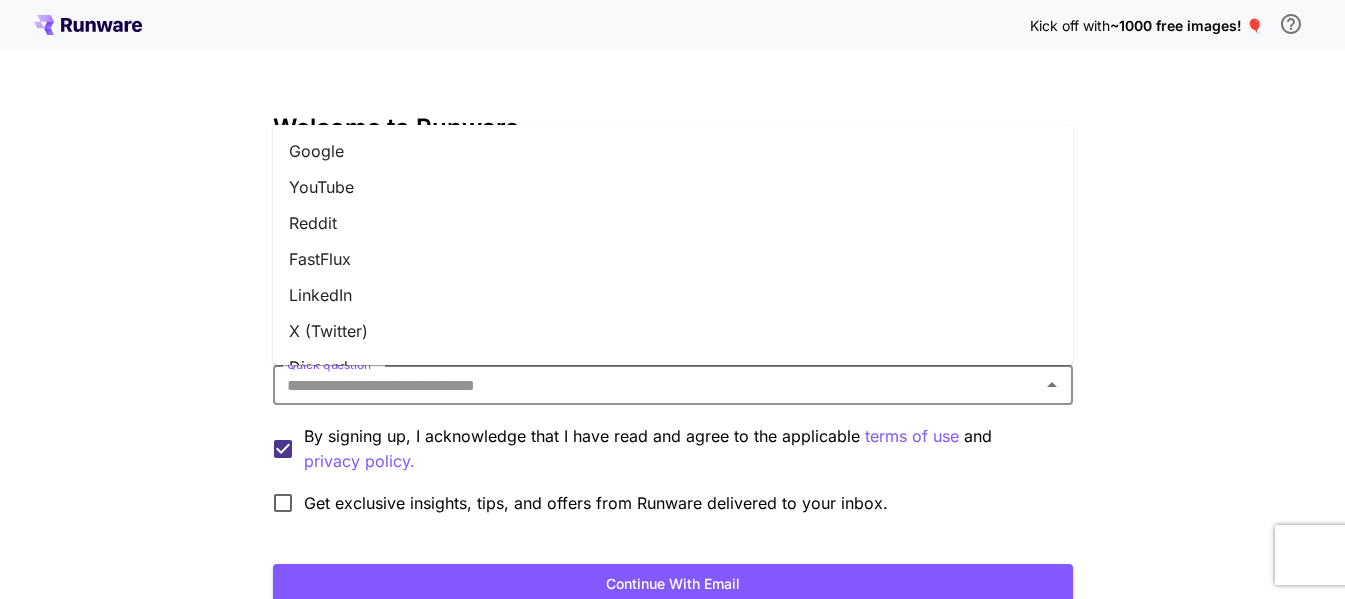 drag, startPoint x: 529, startPoint y: 393, endPoint x: 524, endPoint y: 413, distance: 20.615528 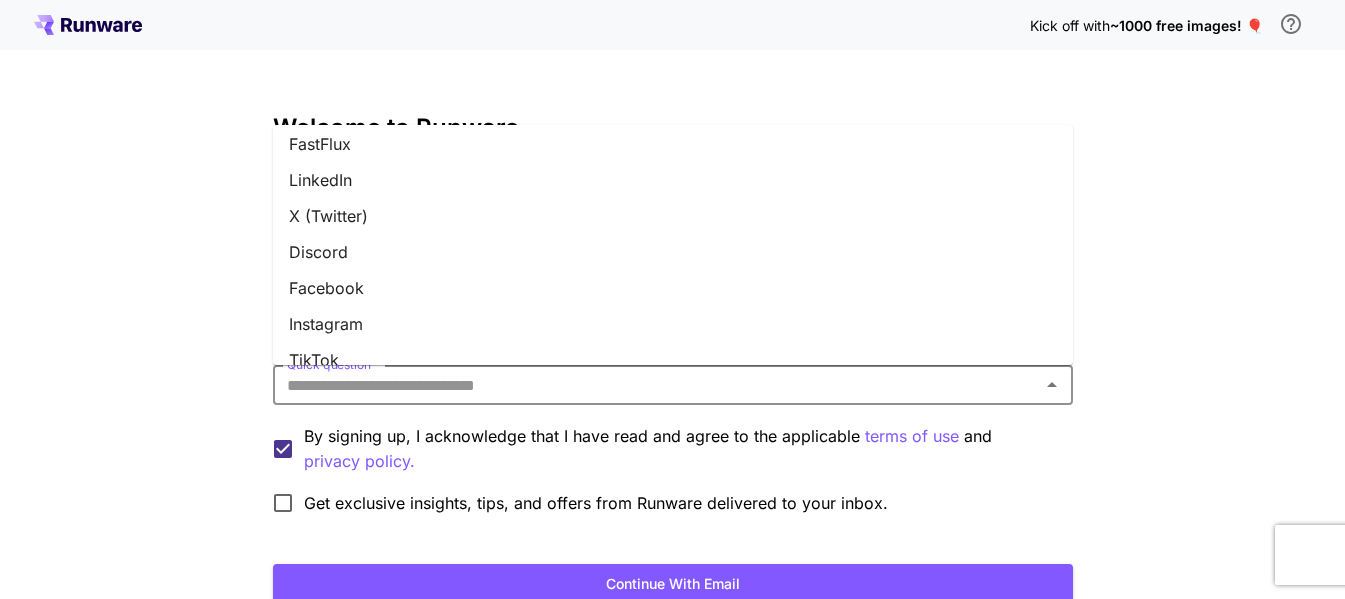 scroll, scrollTop: 16, scrollLeft: 0, axis: vertical 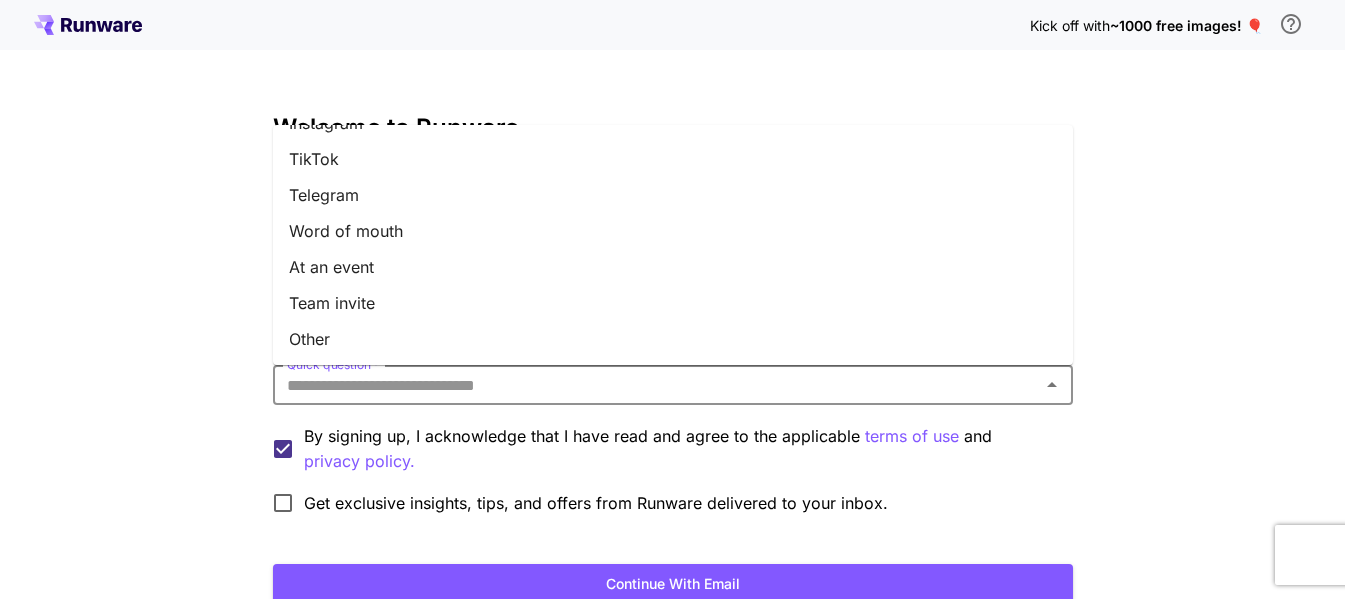 click on "Other" at bounding box center (673, 339) 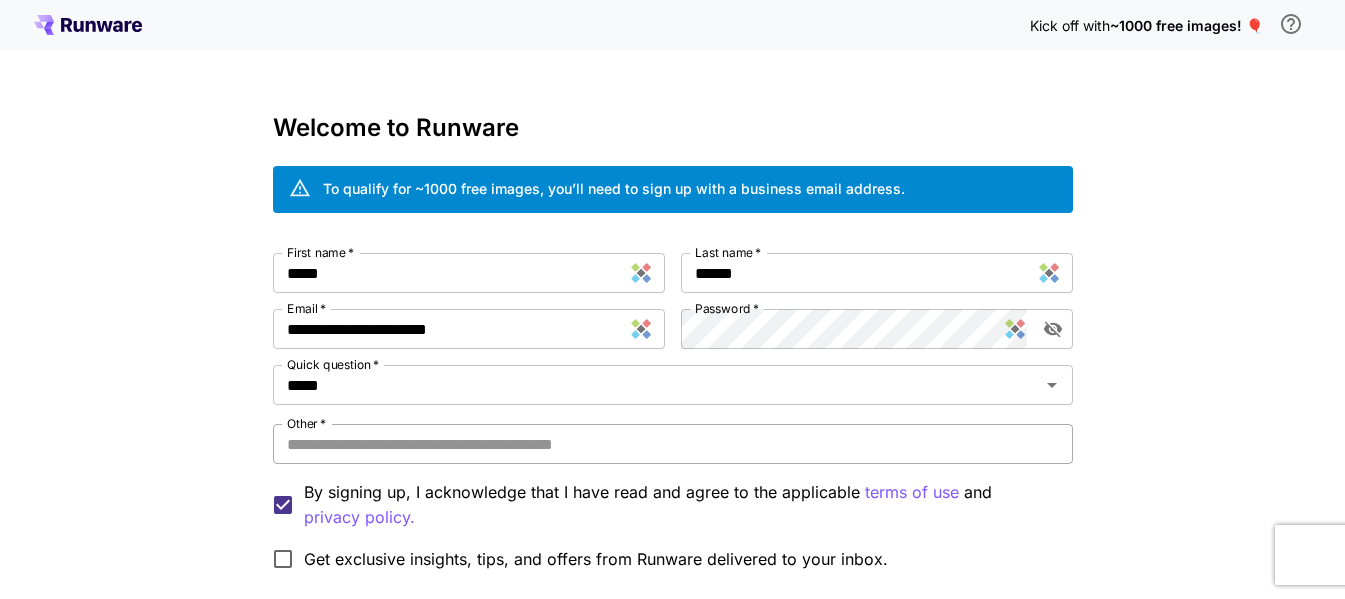 click on "Other   *" at bounding box center (673, 444) 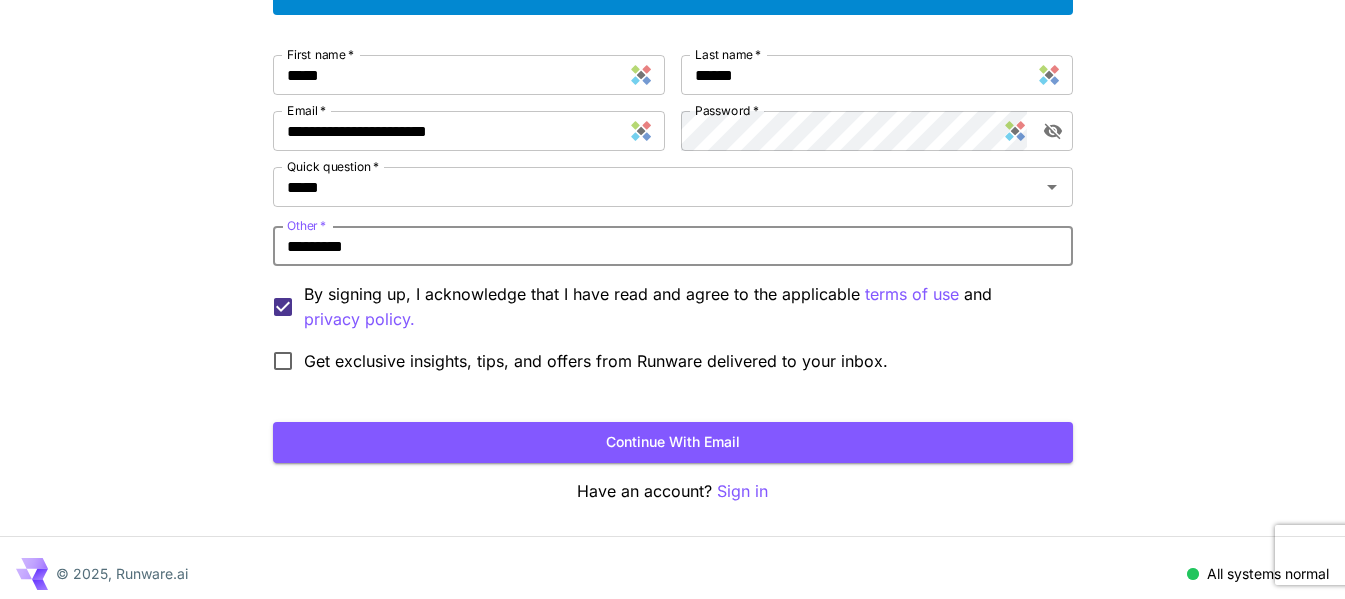 scroll, scrollTop: 200, scrollLeft: 0, axis: vertical 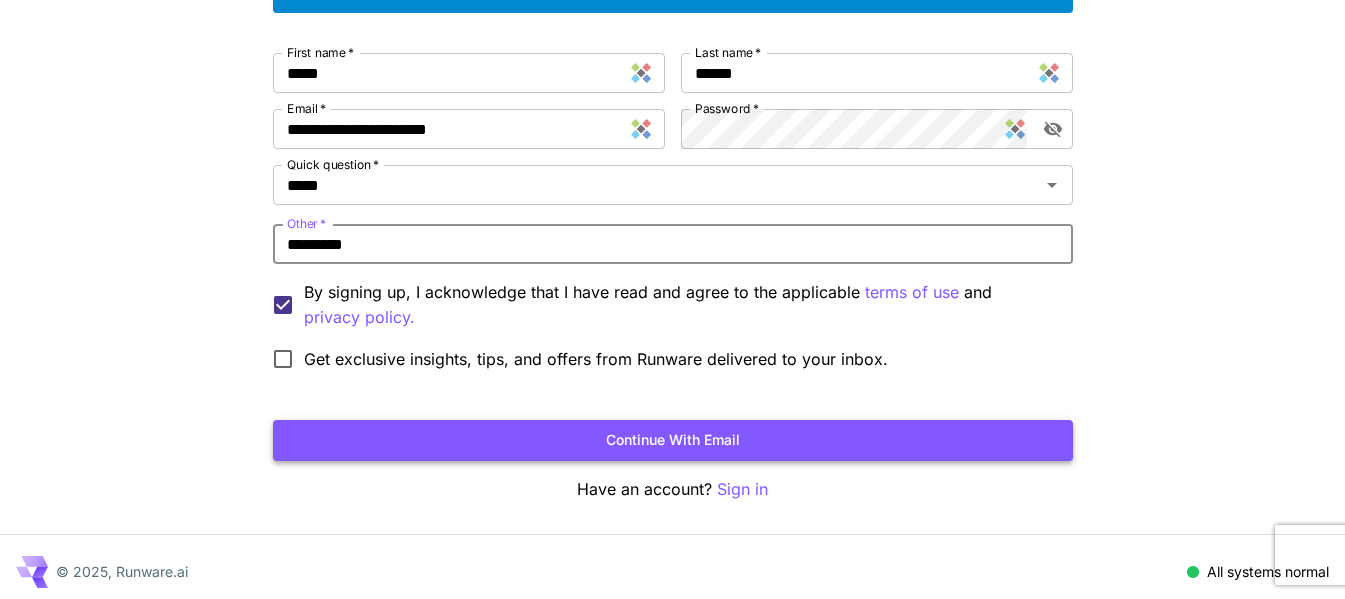 type on "*********" 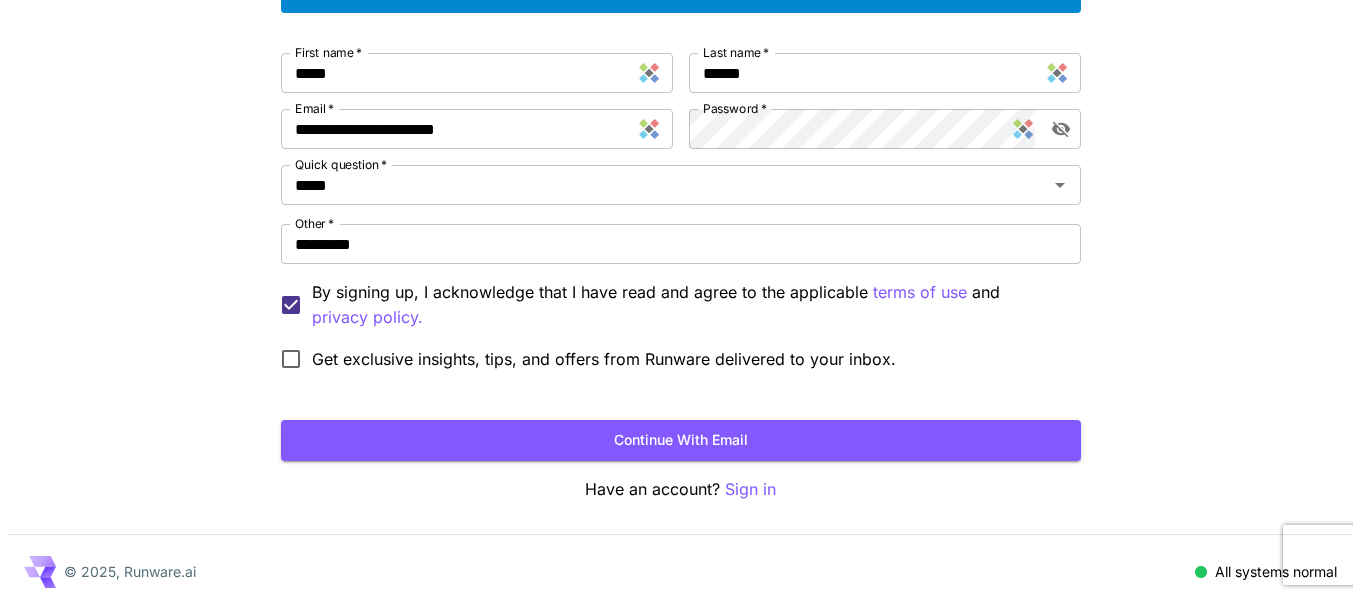 scroll, scrollTop: 0, scrollLeft: 0, axis: both 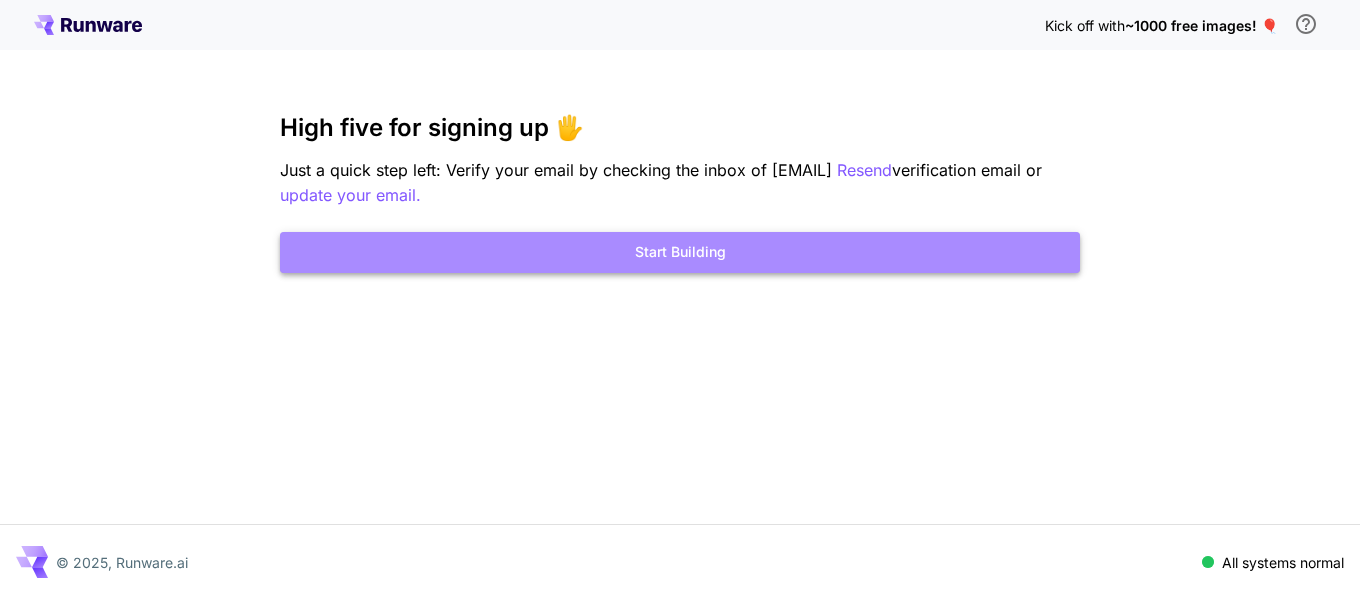 click on "Start Building" at bounding box center (680, 252) 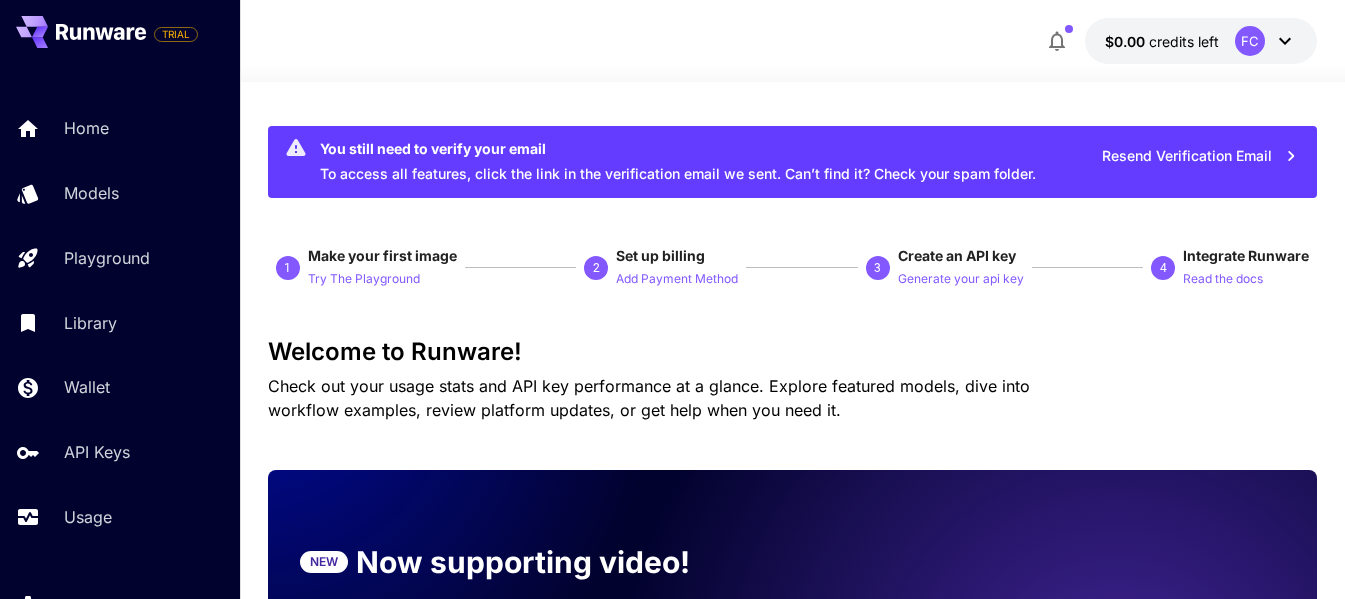 click on "FC" at bounding box center [1250, 41] 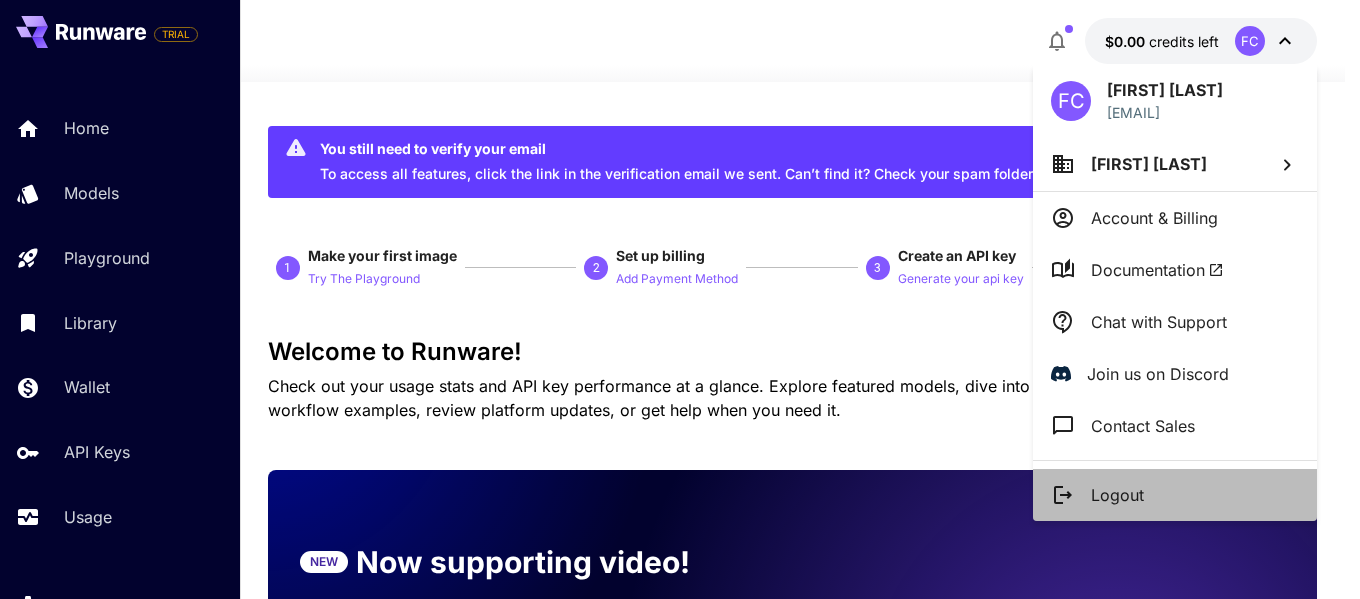 click on "Logout" at bounding box center (1117, 495) 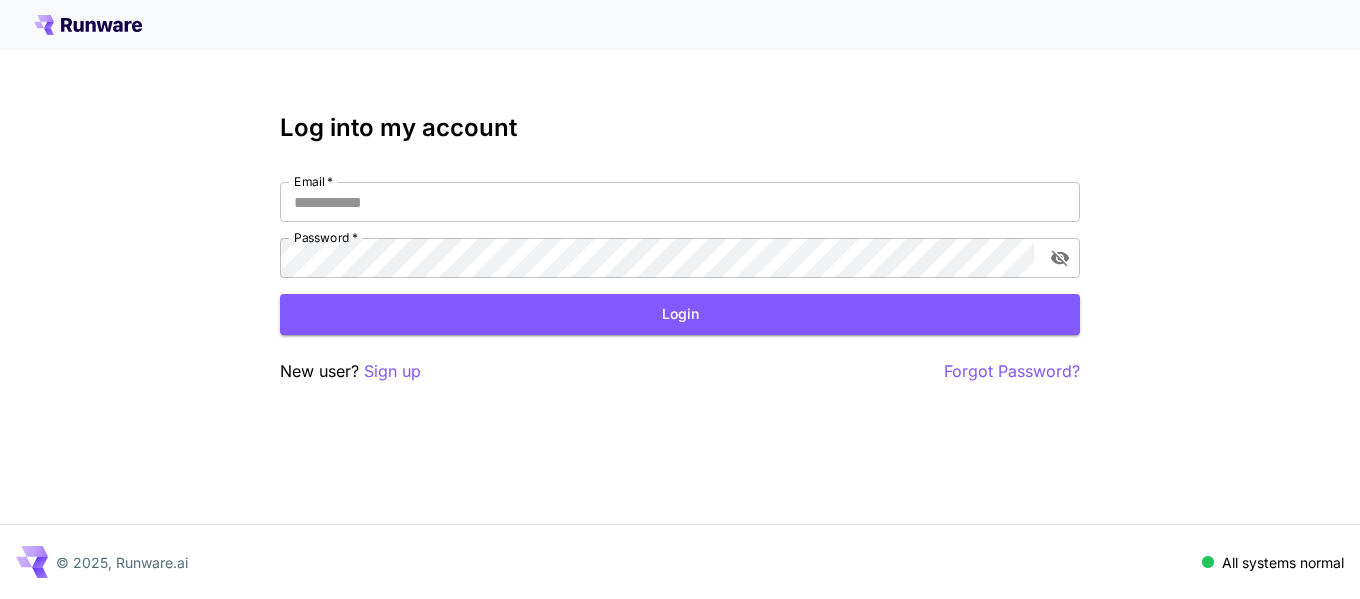scroll, scrollTop: 0, scrollLeft: 0, axis: both 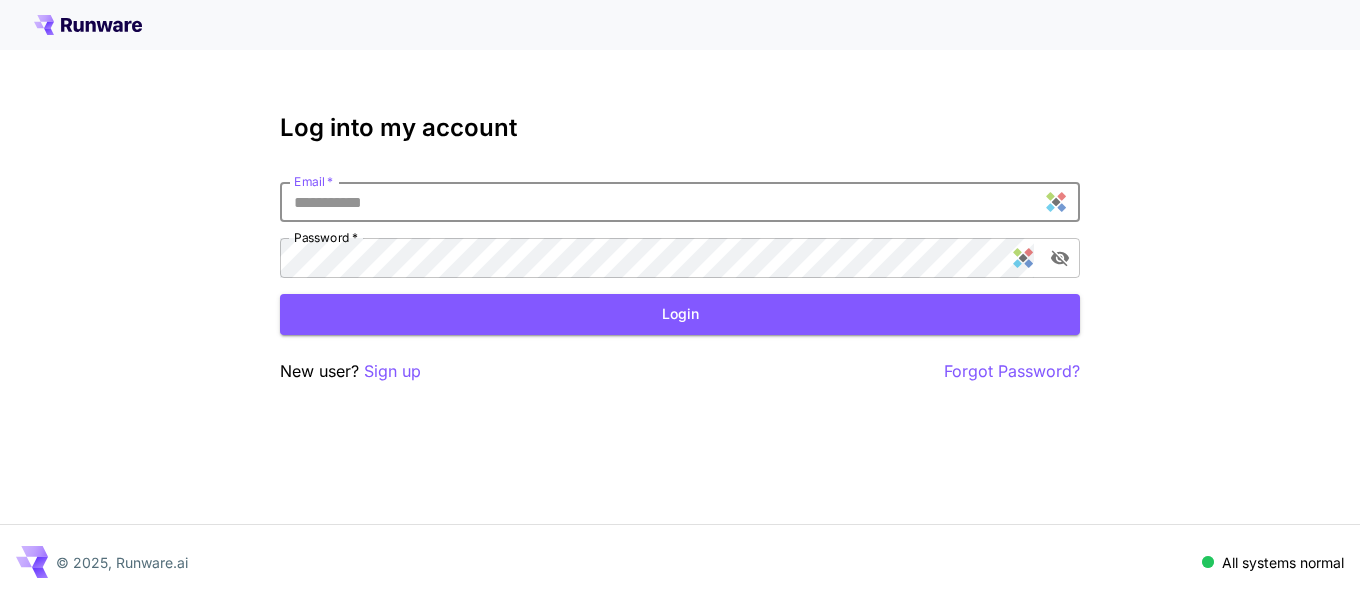 click on "Email   *" at bounding box center [680, 202] 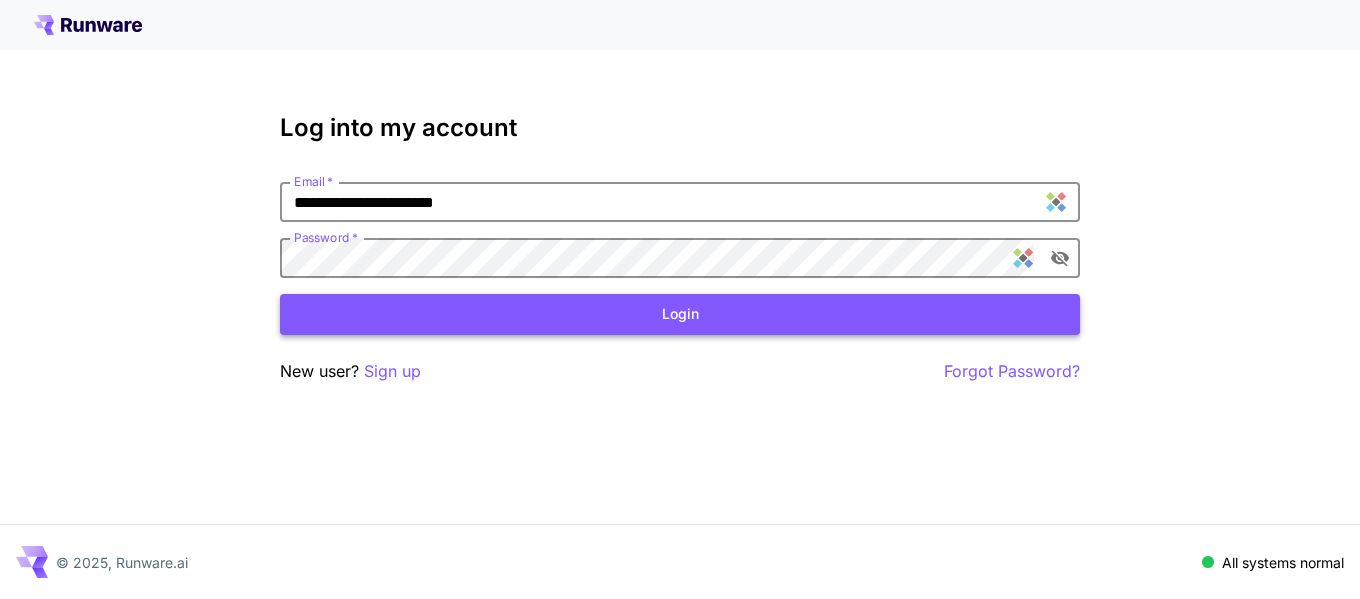 type on "**********" 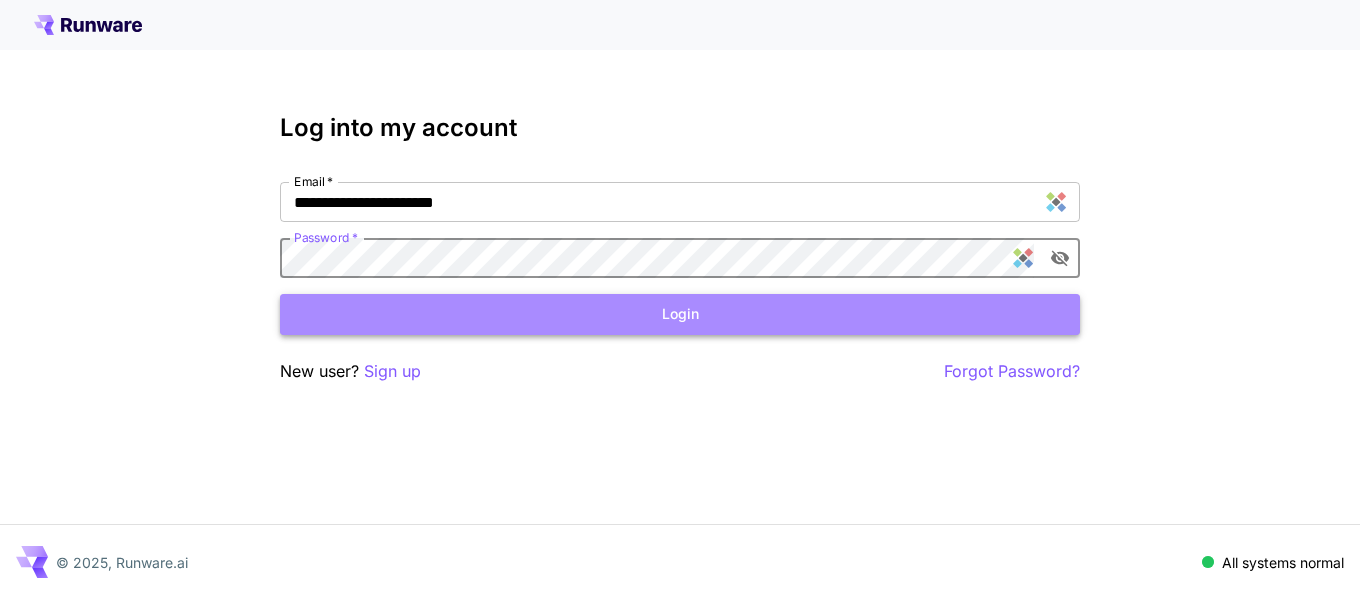 click on "Login" at bounding box center (680, 314) 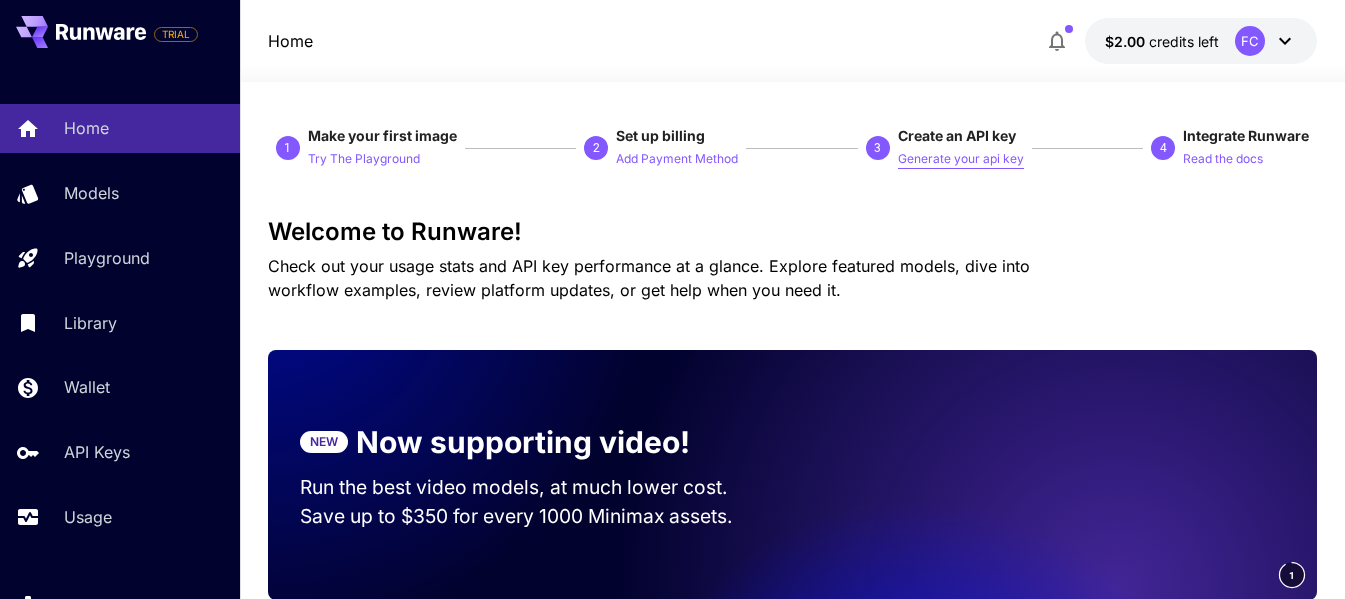 click on "Generate your api key" at bounding box center (961, 159) 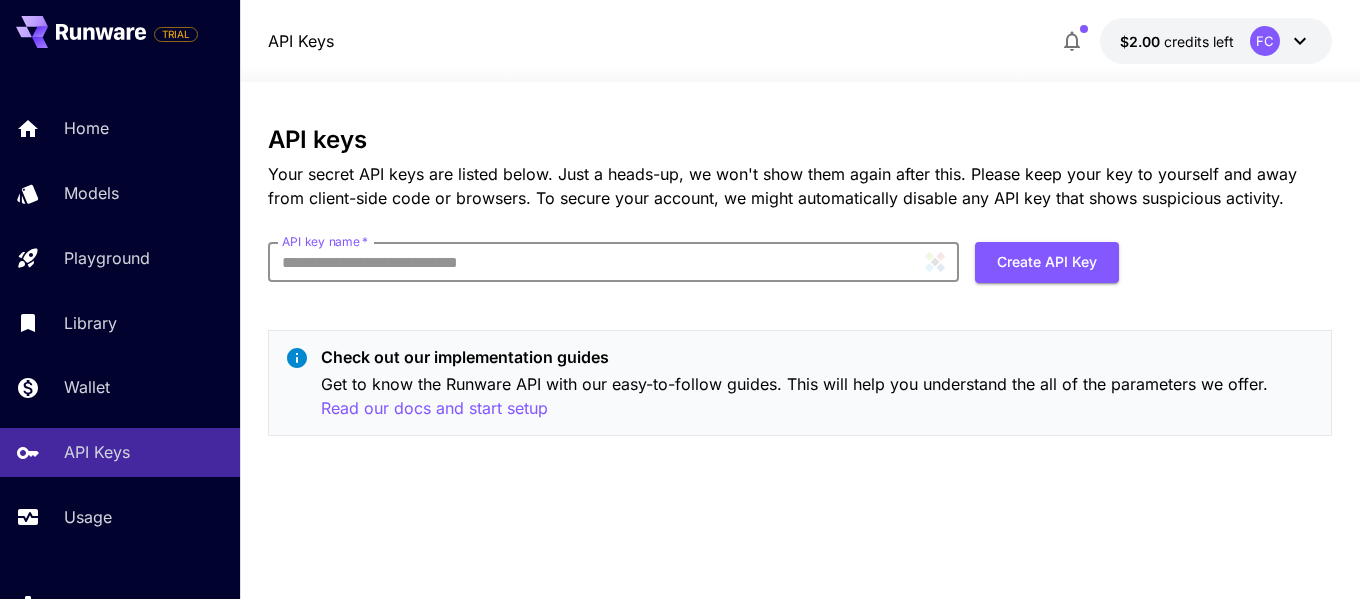 click on "API key name   *" at bounding box center (613, 262) 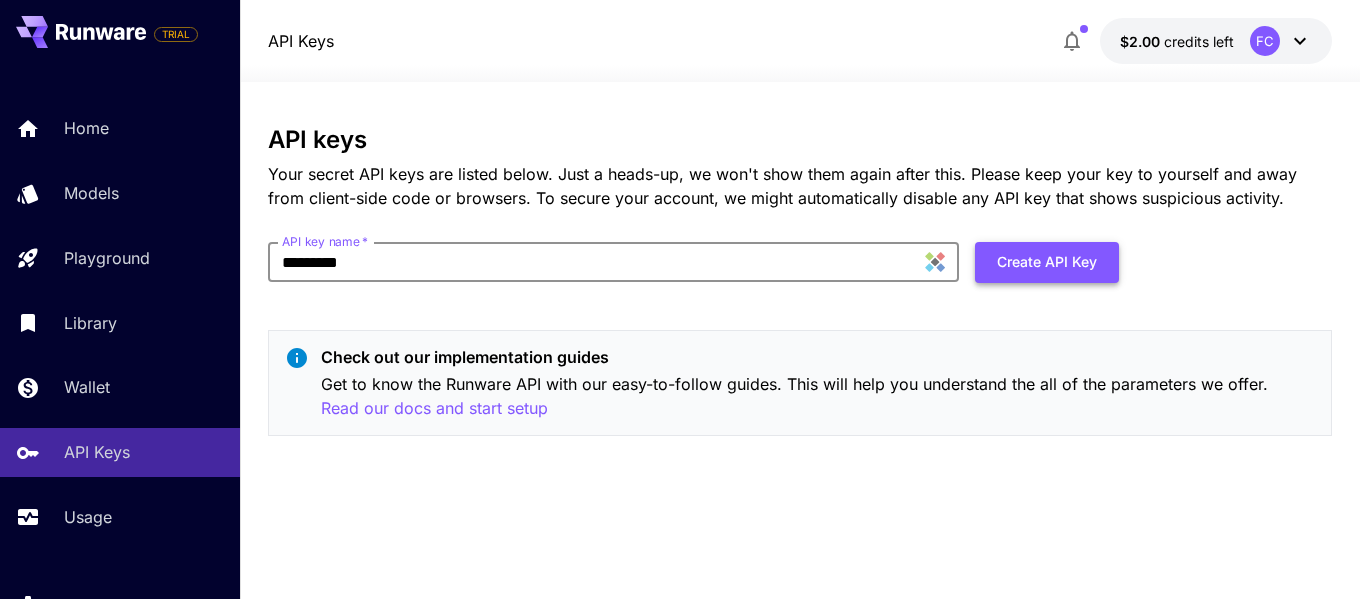 type on "*********" 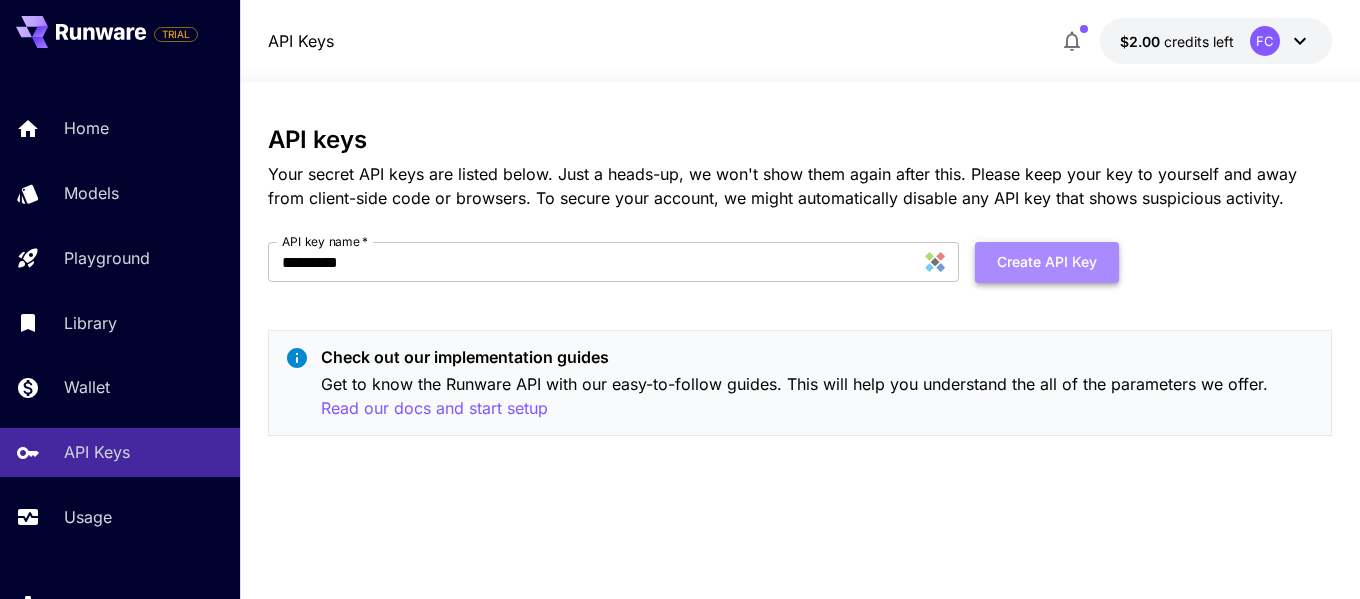 click on "Create API Key" at bounding box center (1047, 262) 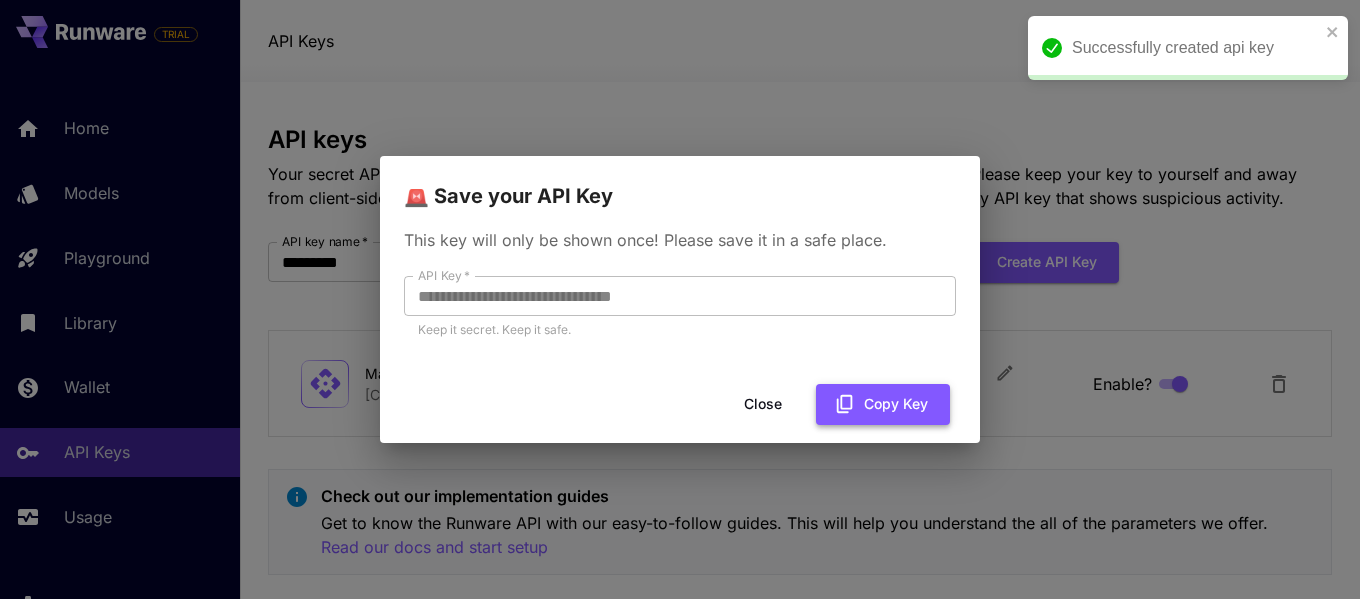 click on "Copy Key" at bounding box center [883, 404] 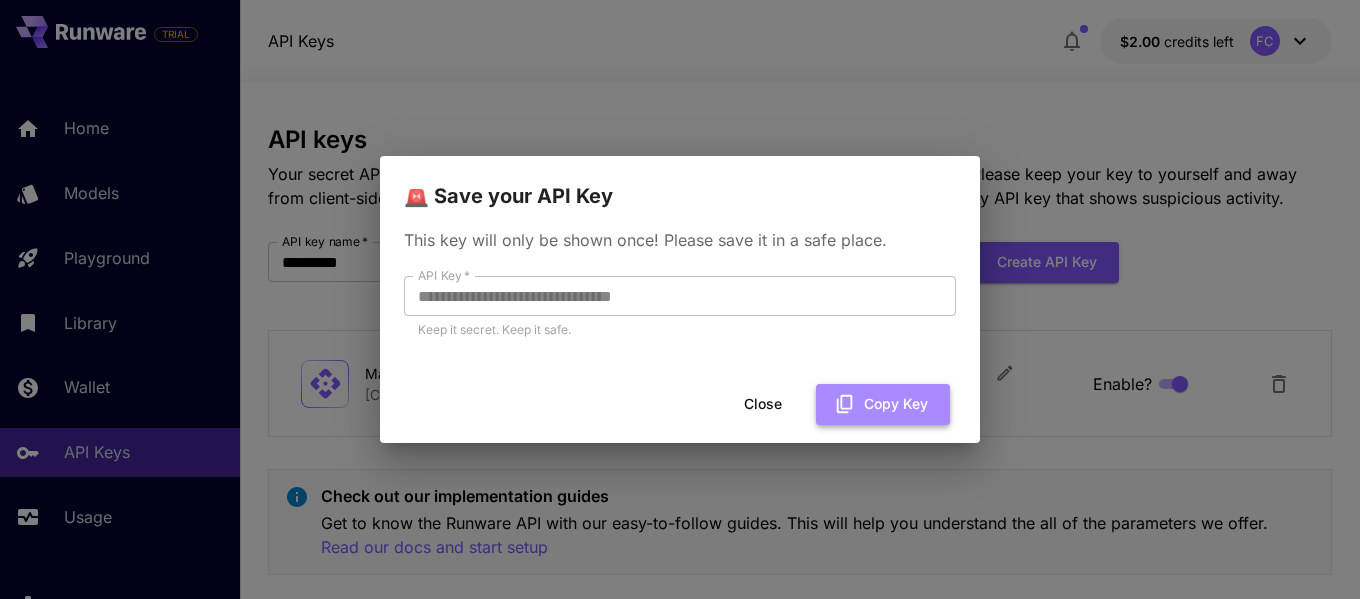 click 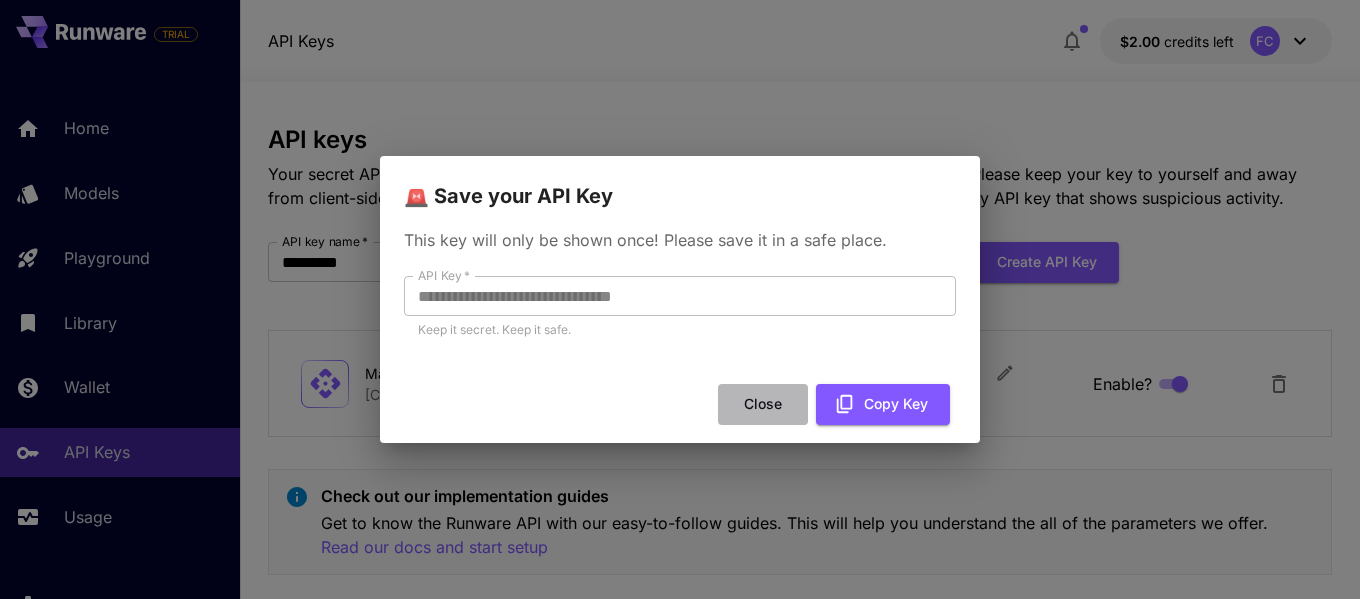 click on "Close" at bounding box center (763, 404) 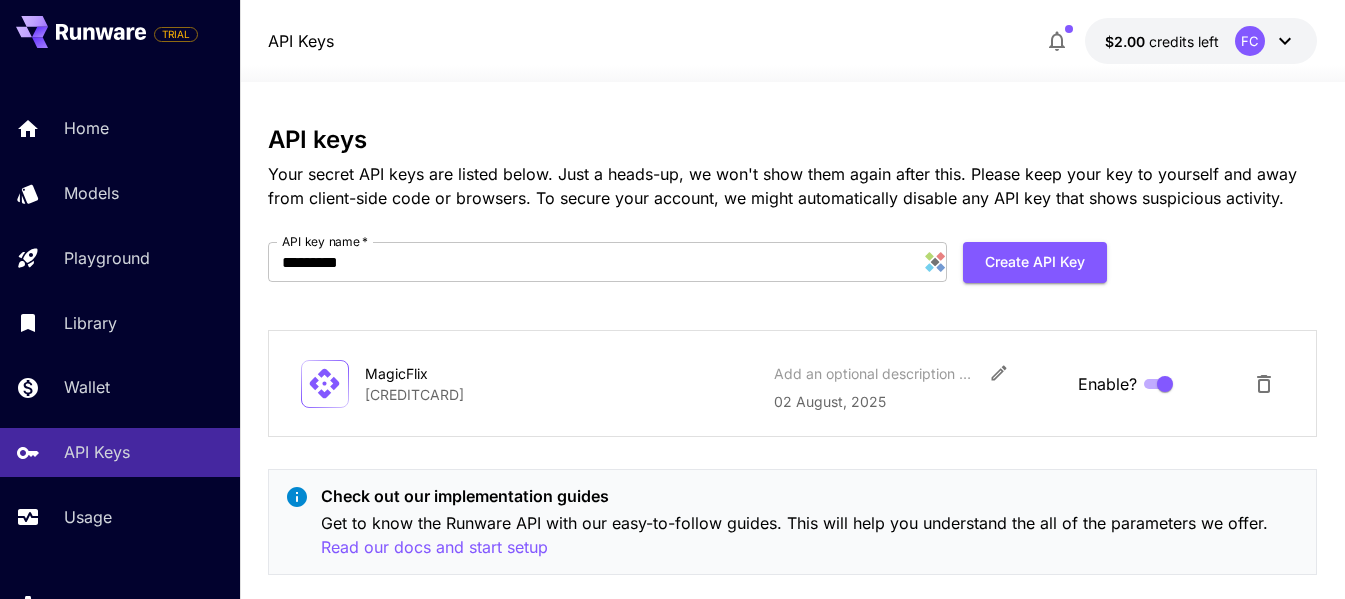 click on "FC" at bounding box center [1250, 41] 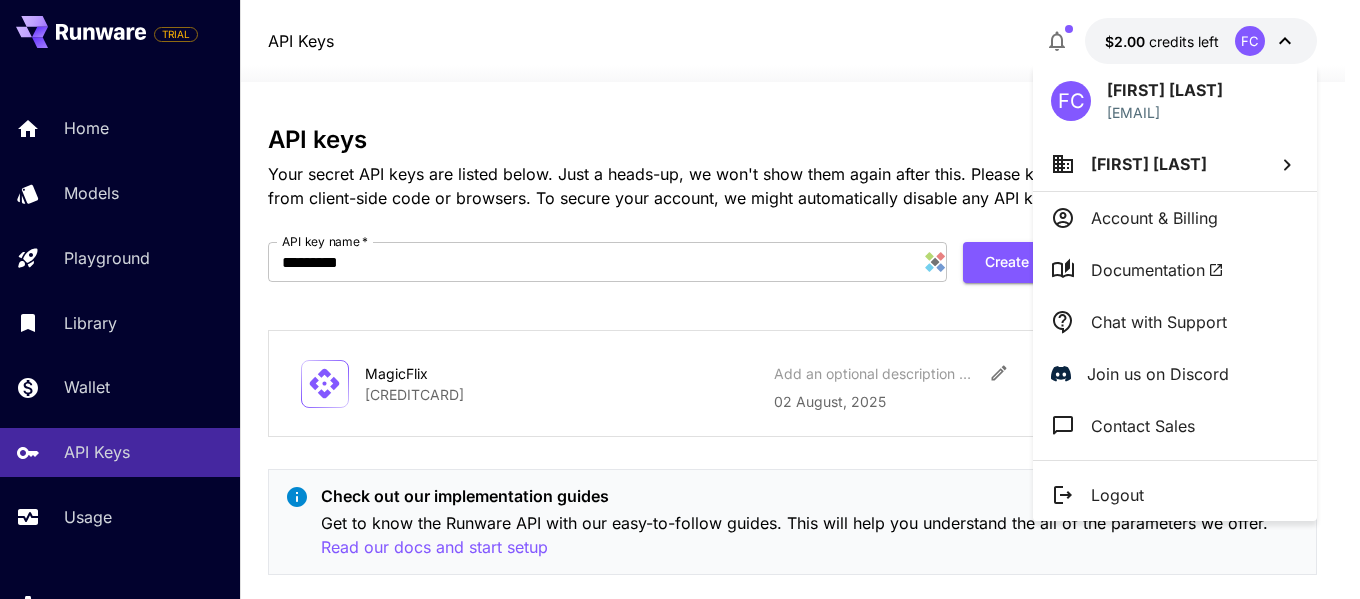 click on "Logout" at bounding box center (1117, 495) 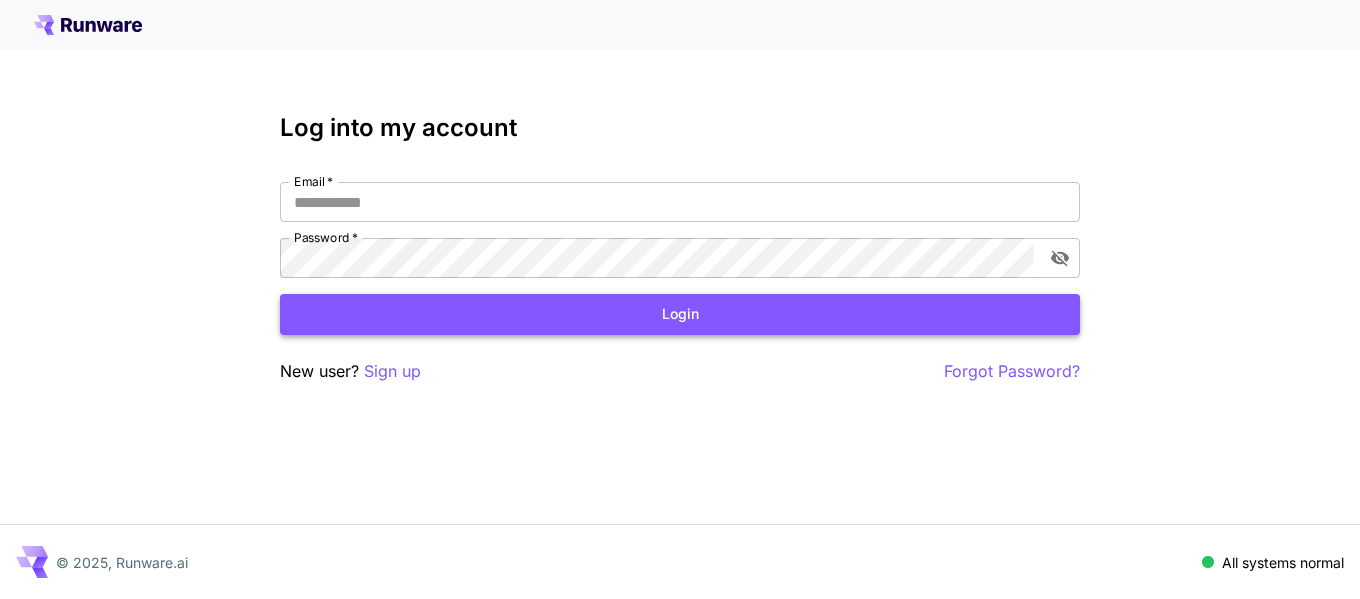 scroll, scrollTop: 0, scrollLeft: 0, axis: both 